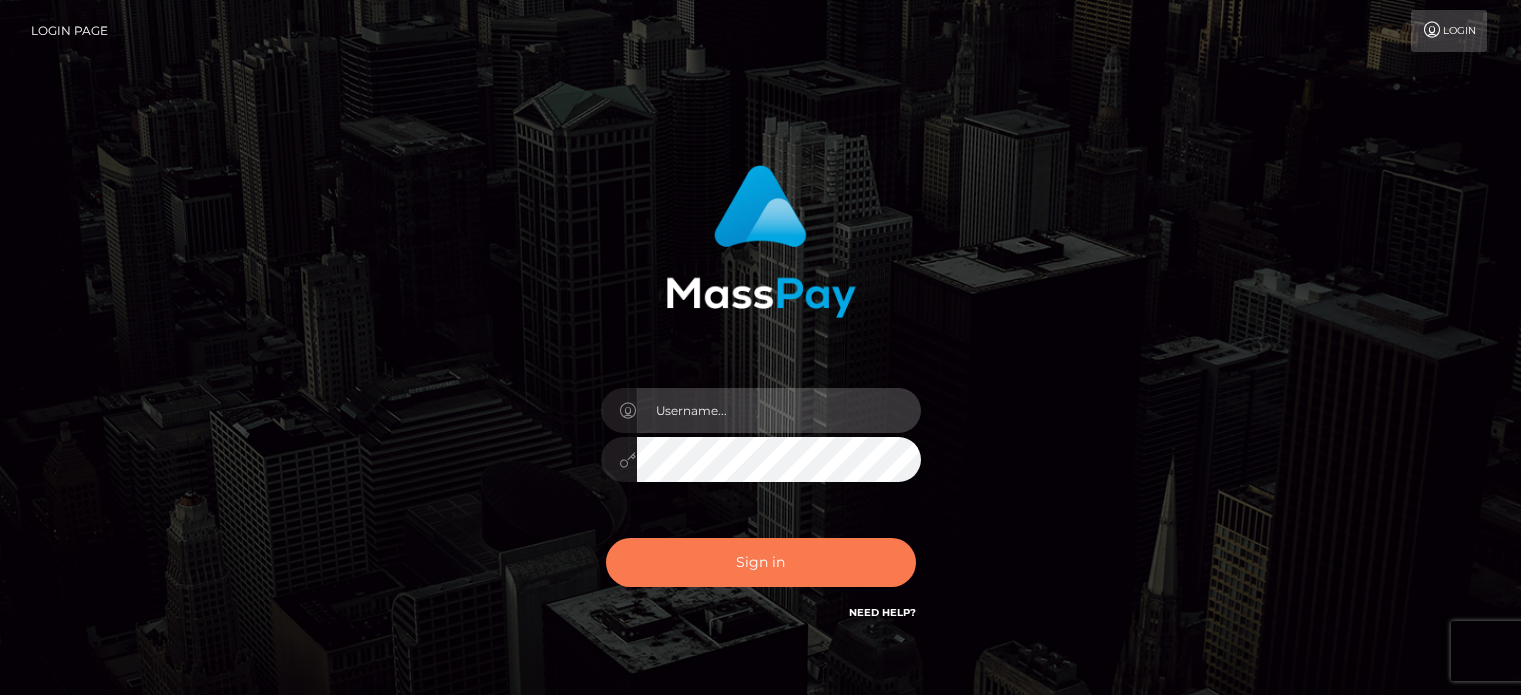 type on "kristy.ai" 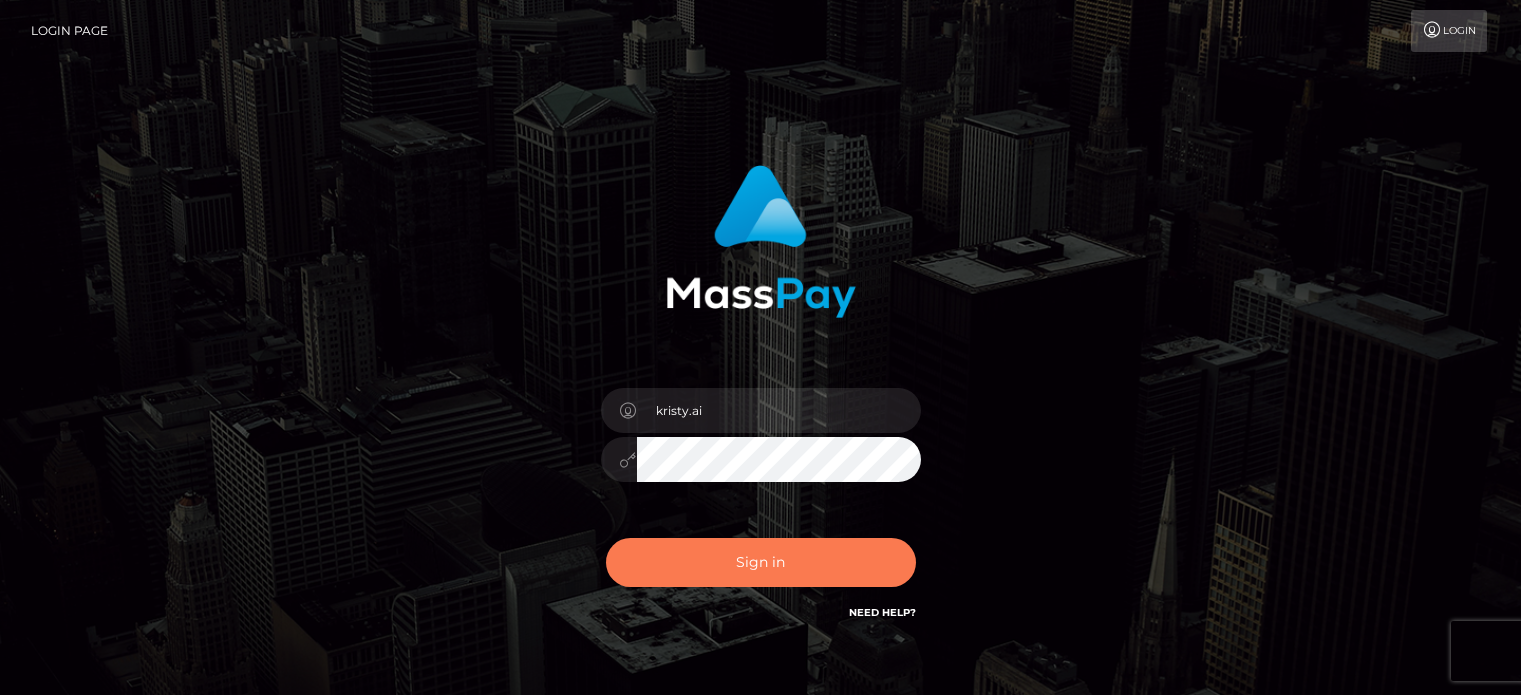 scroll, scrollTop: 0, scrollLeft: 0, axis: both 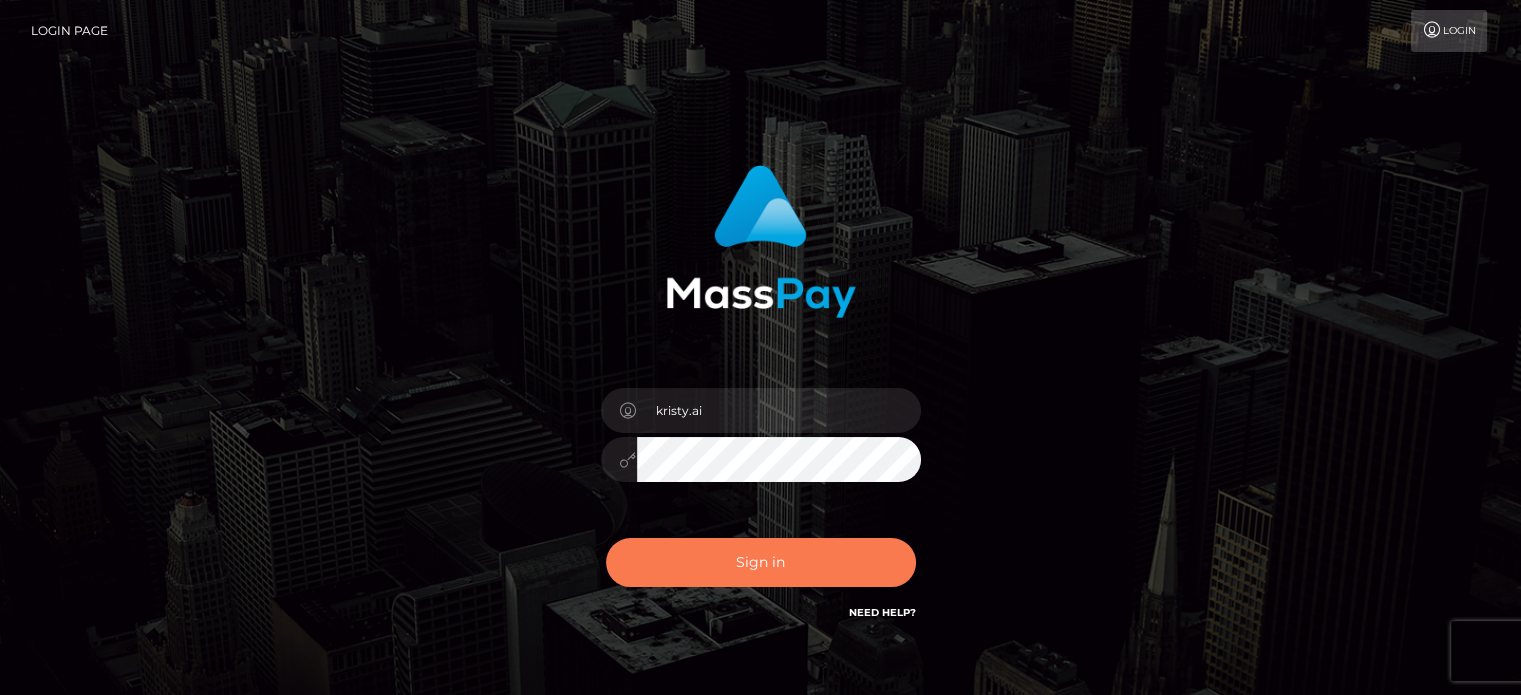 click on "Sign in" at bounding box center [761, 562] 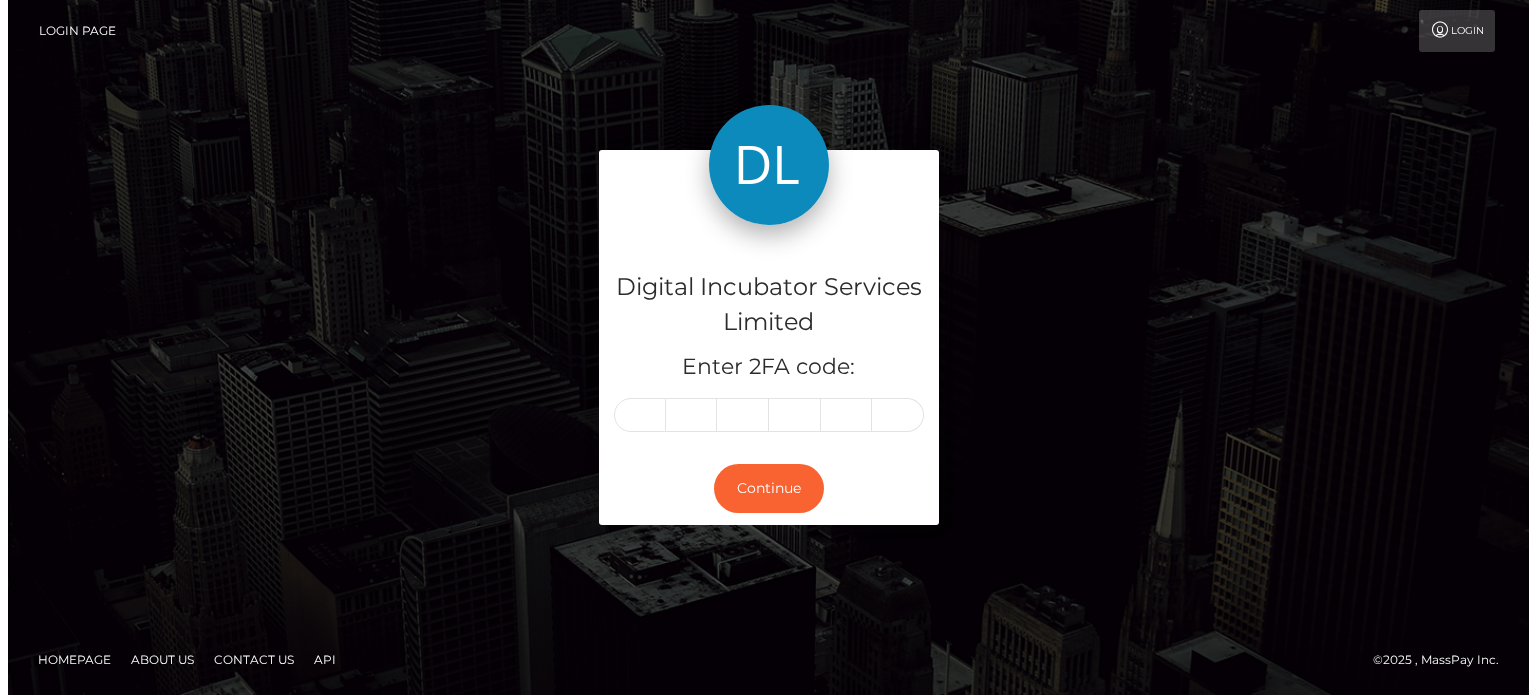 scroll, scrollTop: 0, scrollLeft: 0, axis: both 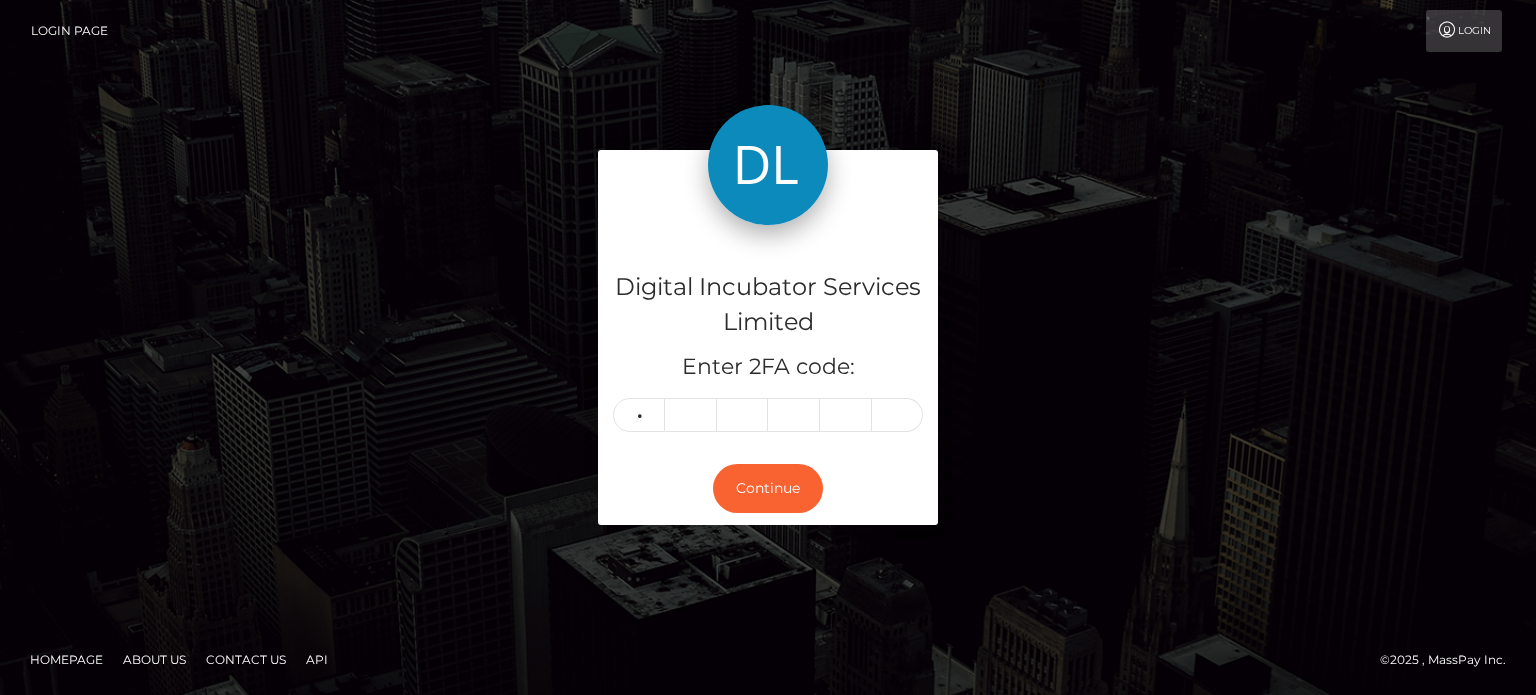 type on "9" 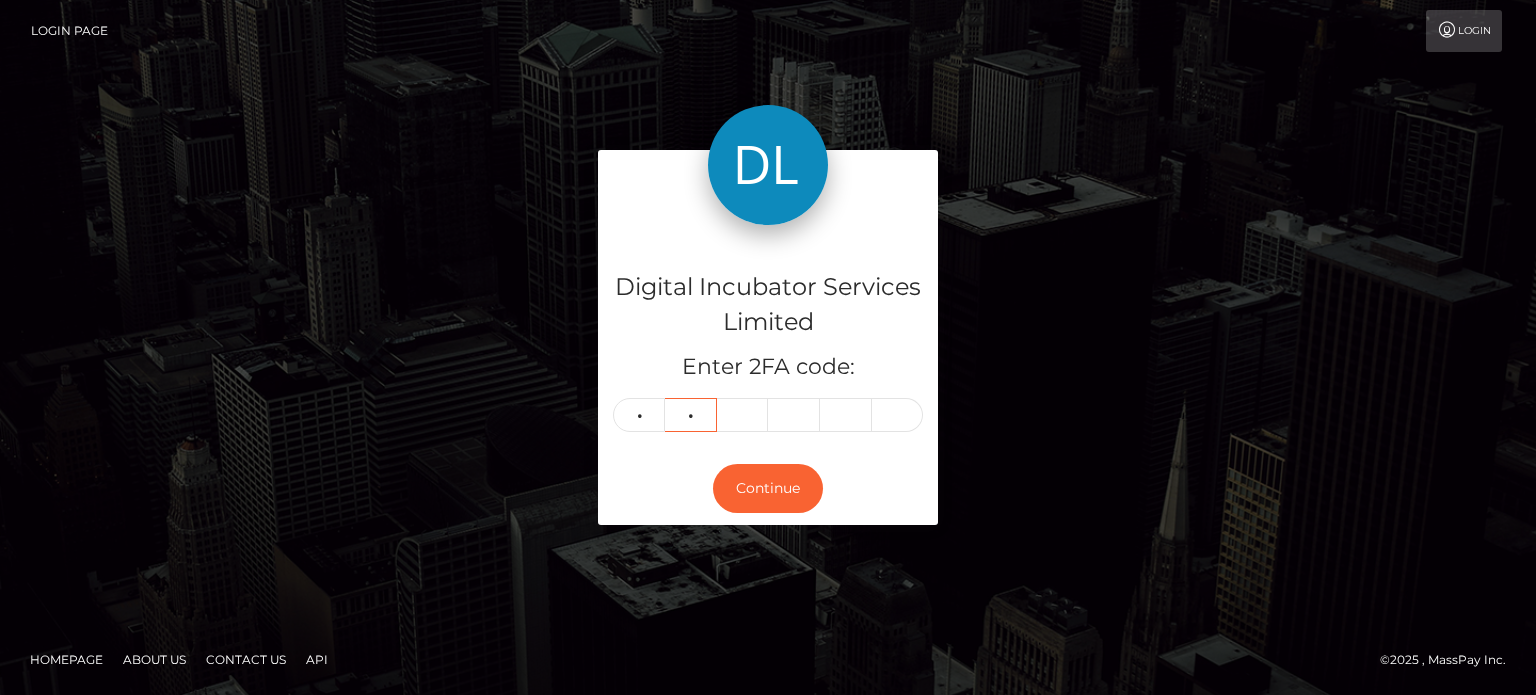 type on "2" 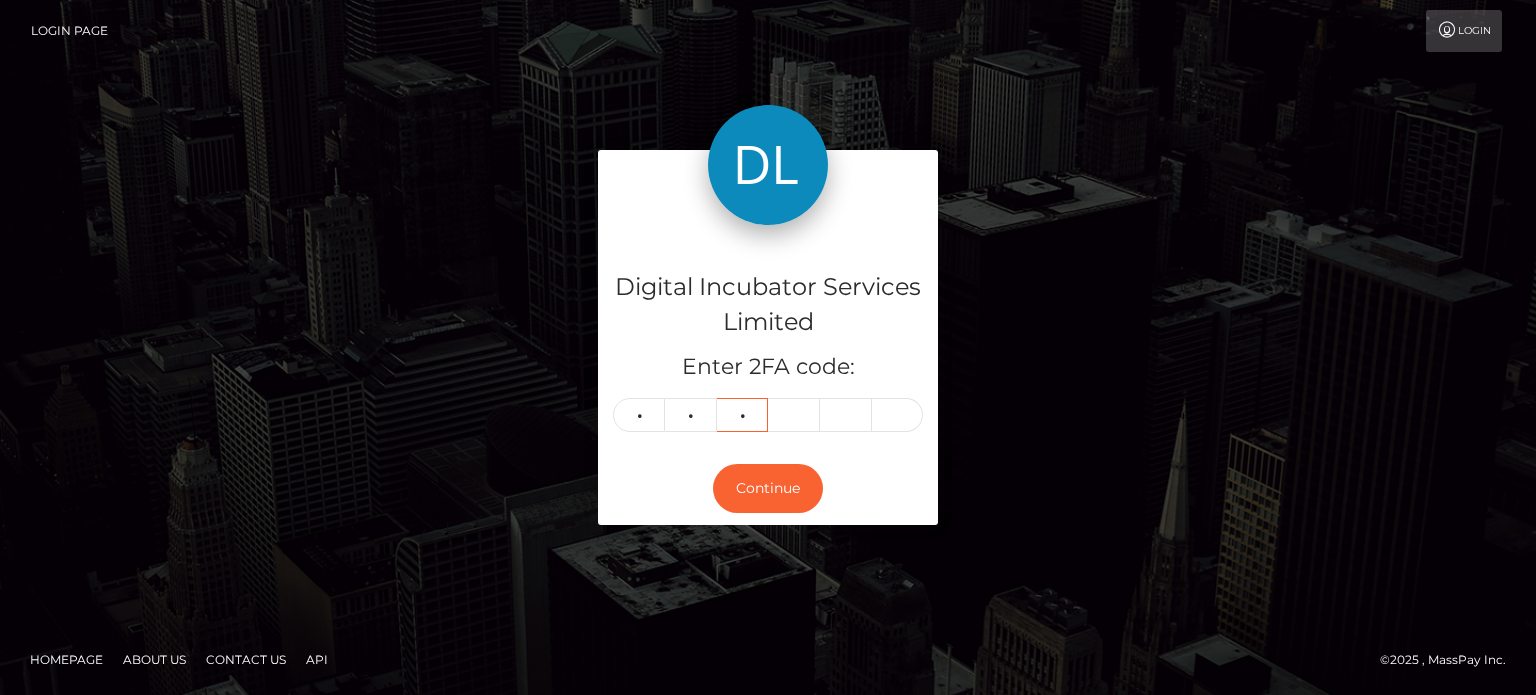 type on "1" 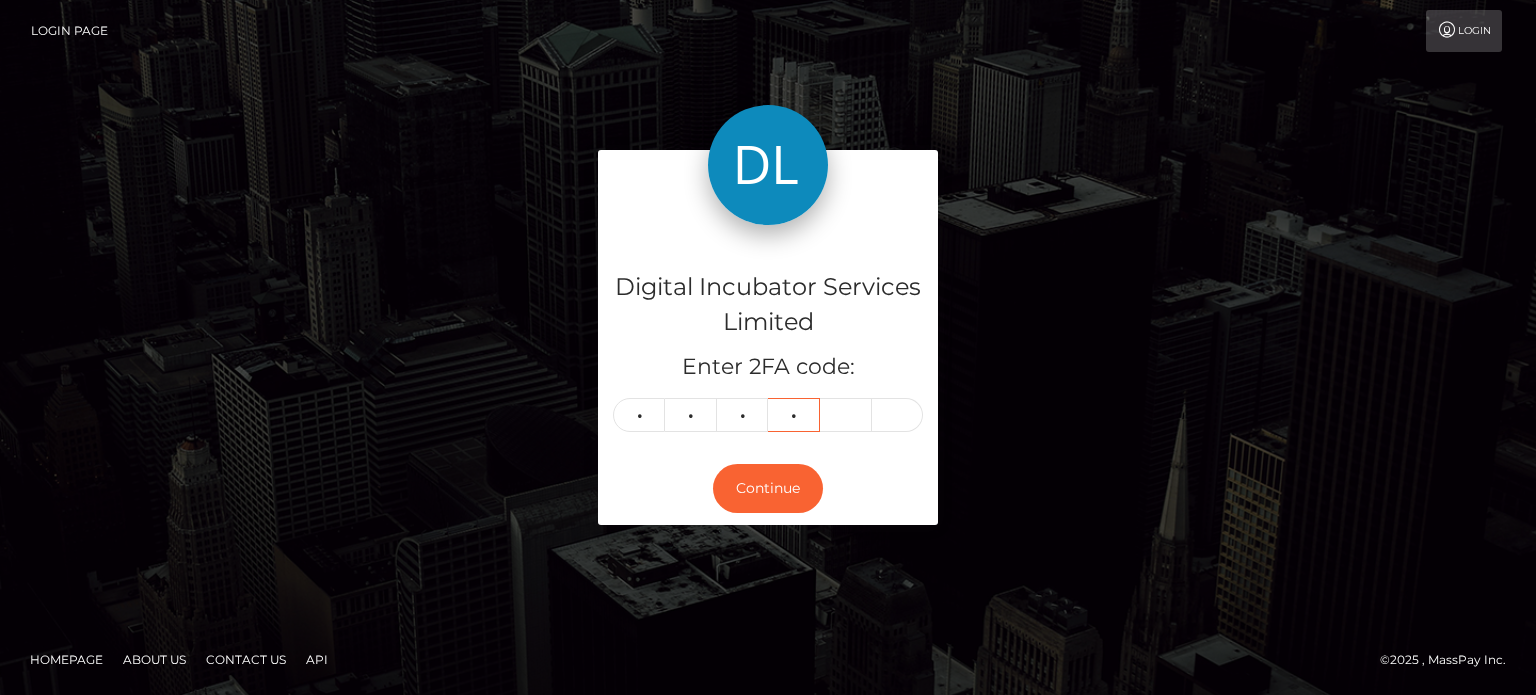 type on "8" 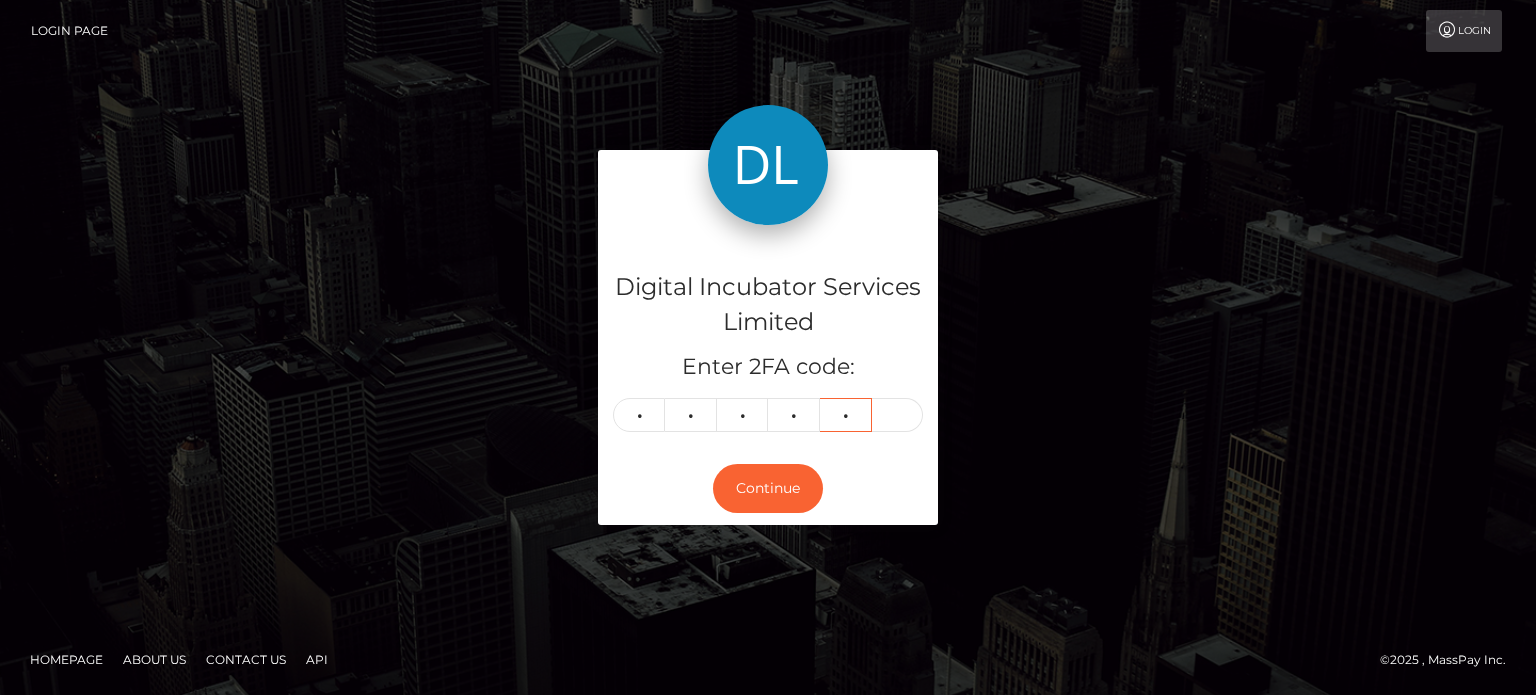 type on "5" 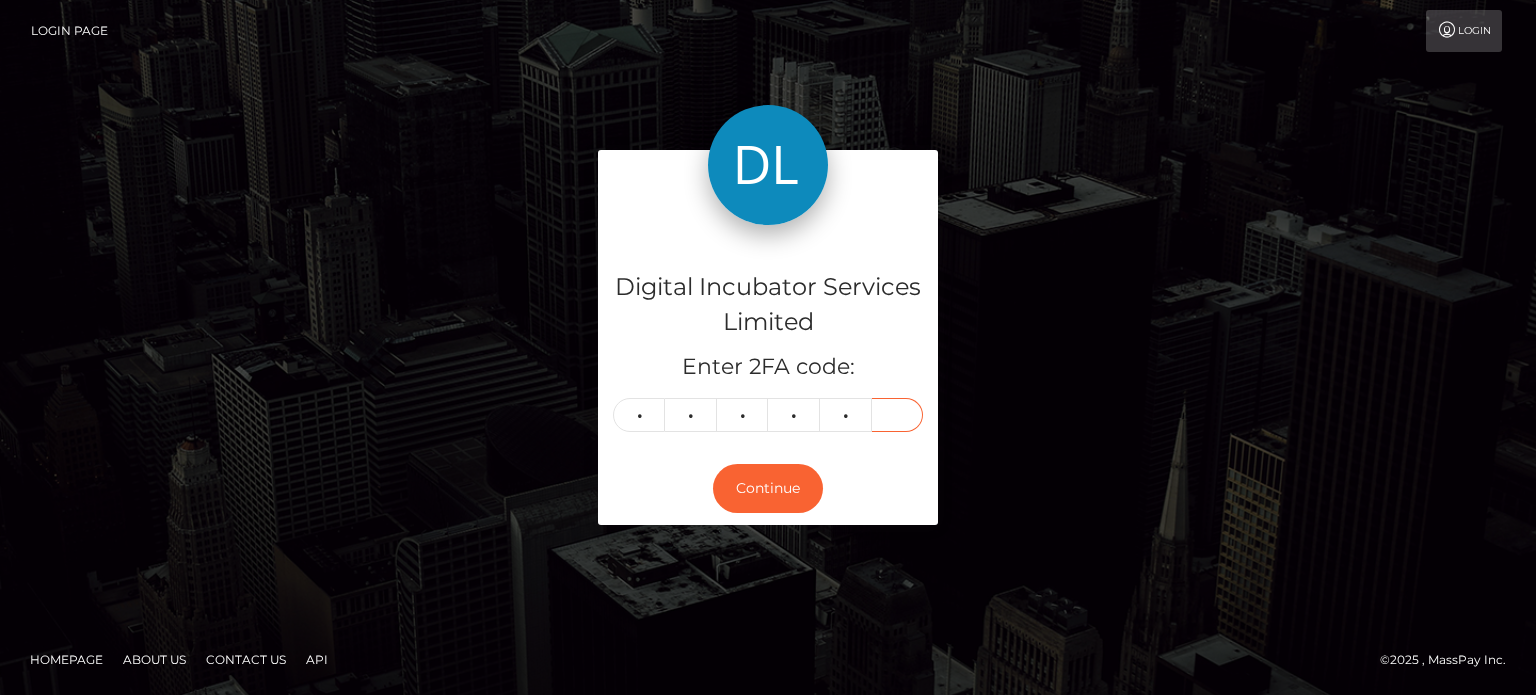type on "8" 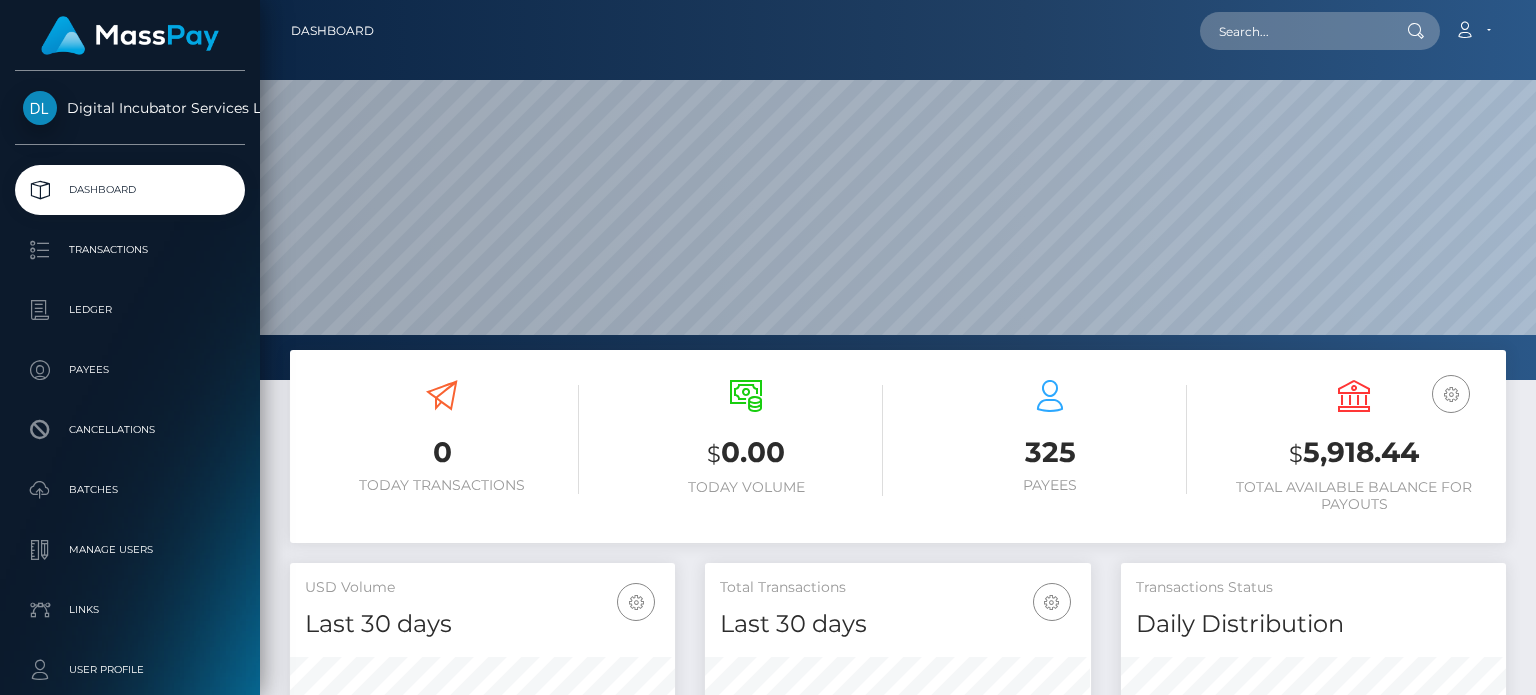 scroll, scrollTop: 0, scrollLeft: 0, axis: both 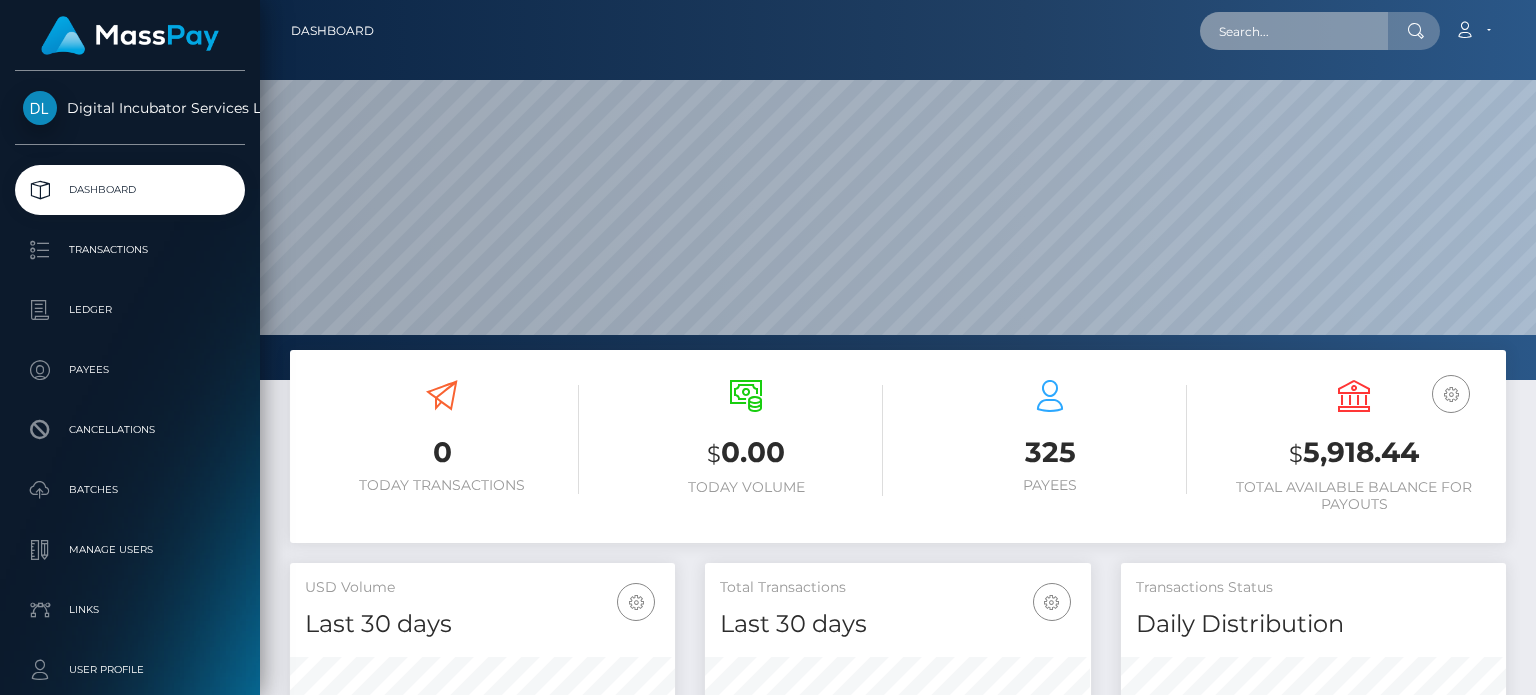 click at bounding box center [1294, 31] 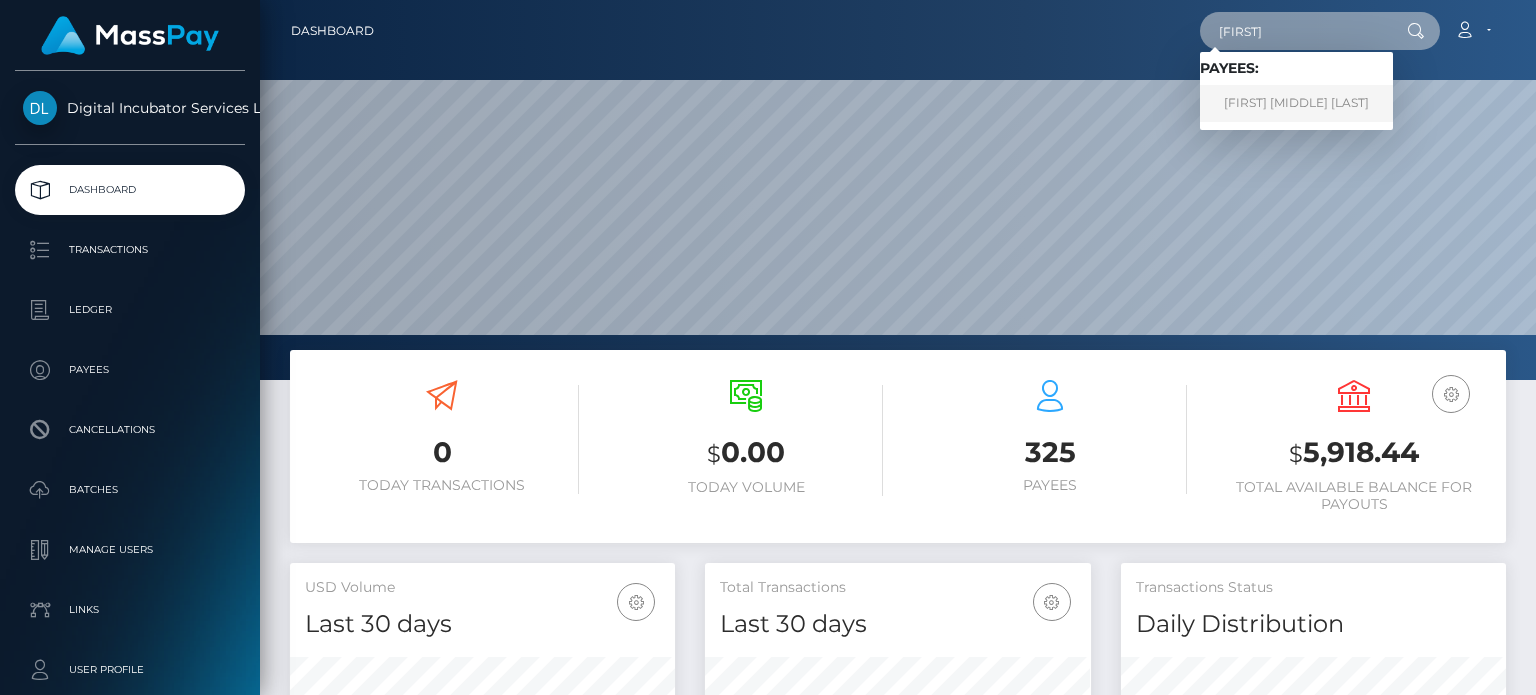 type on "Juan" 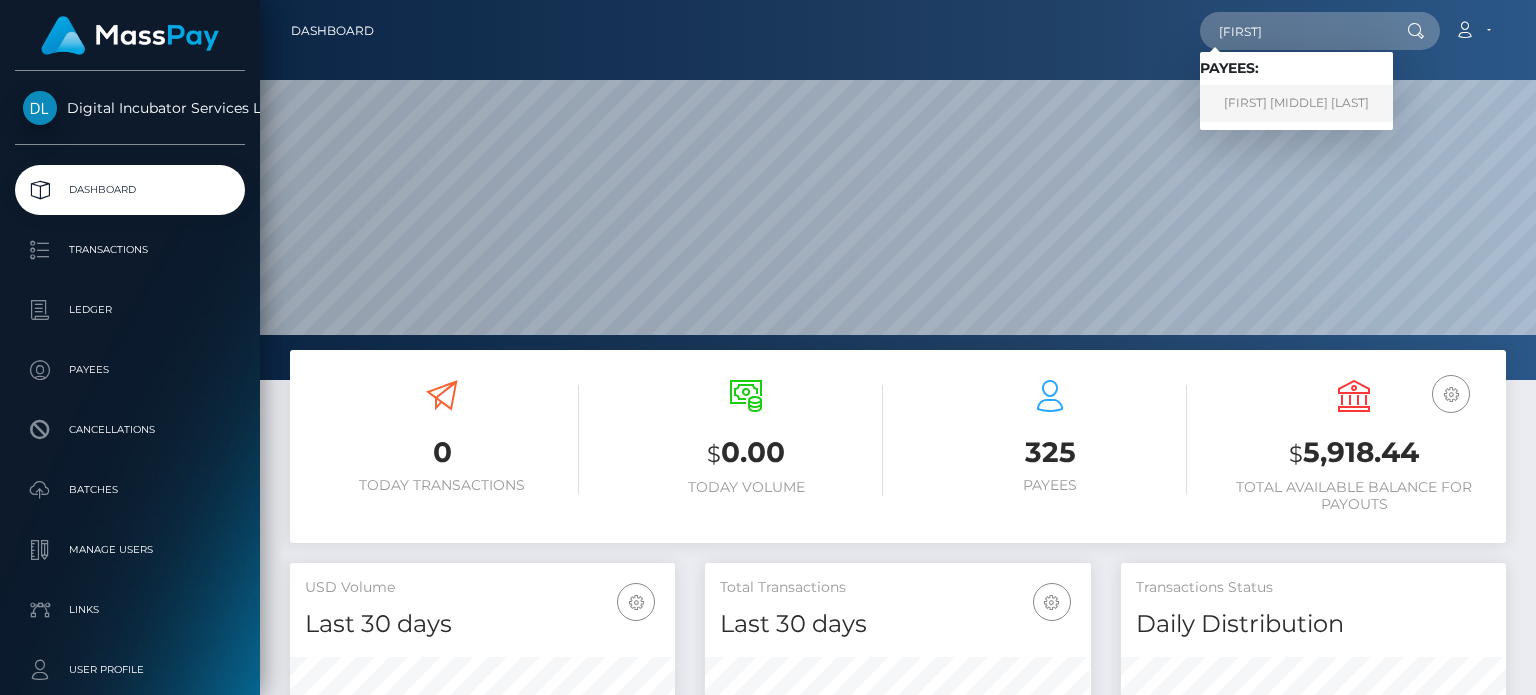 click on "Juan David Arroyave Garcia" at bounding box center (1296, 103) 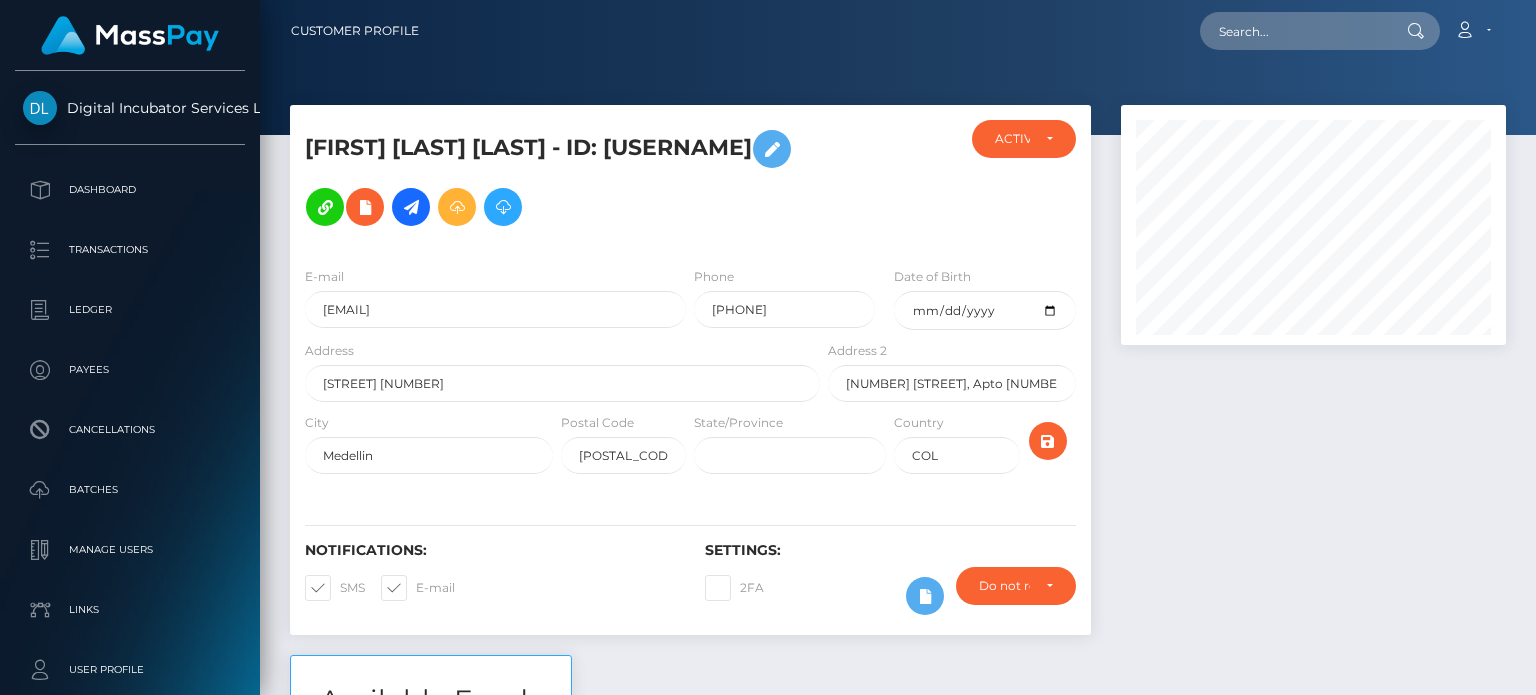 scroll, scrollTop: 0, scrollLeft: 0, axis: both 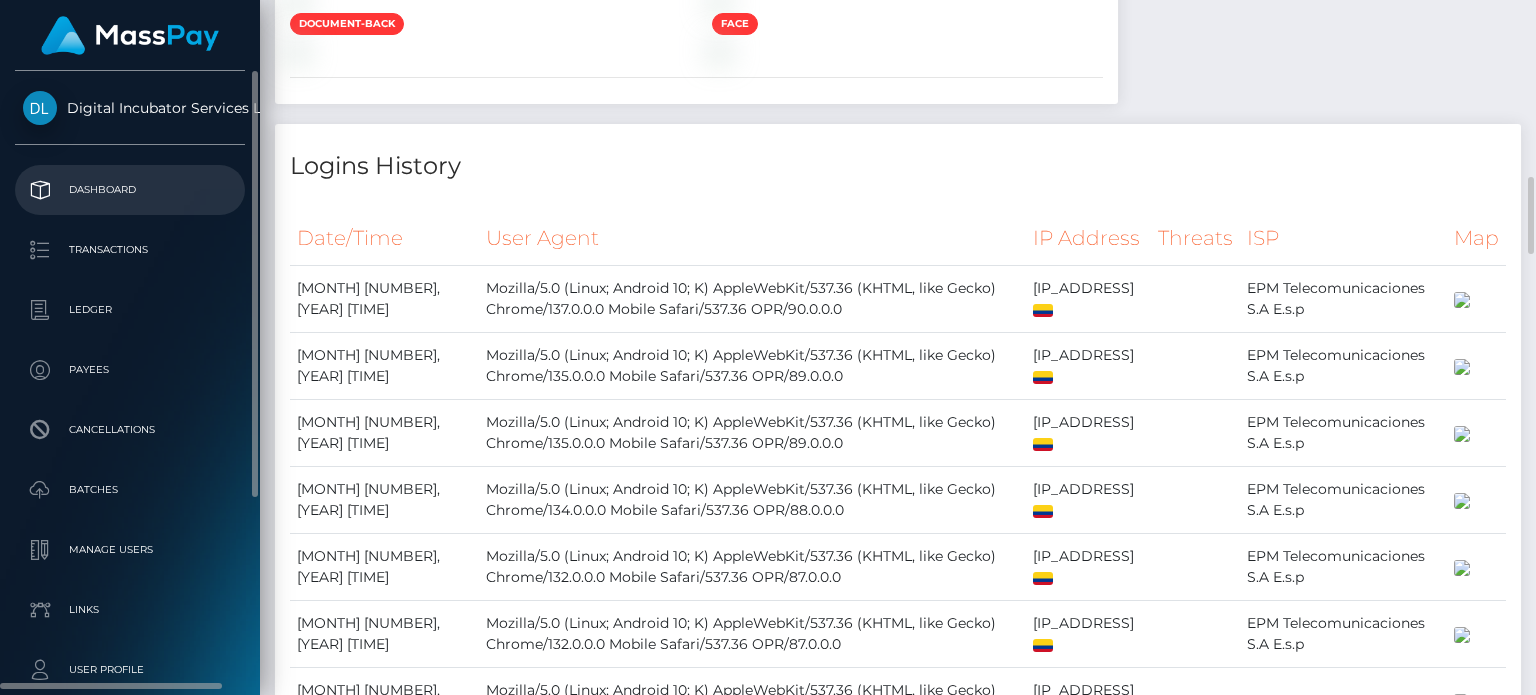 click on "Dashboard" at bounding box center [130, 190] 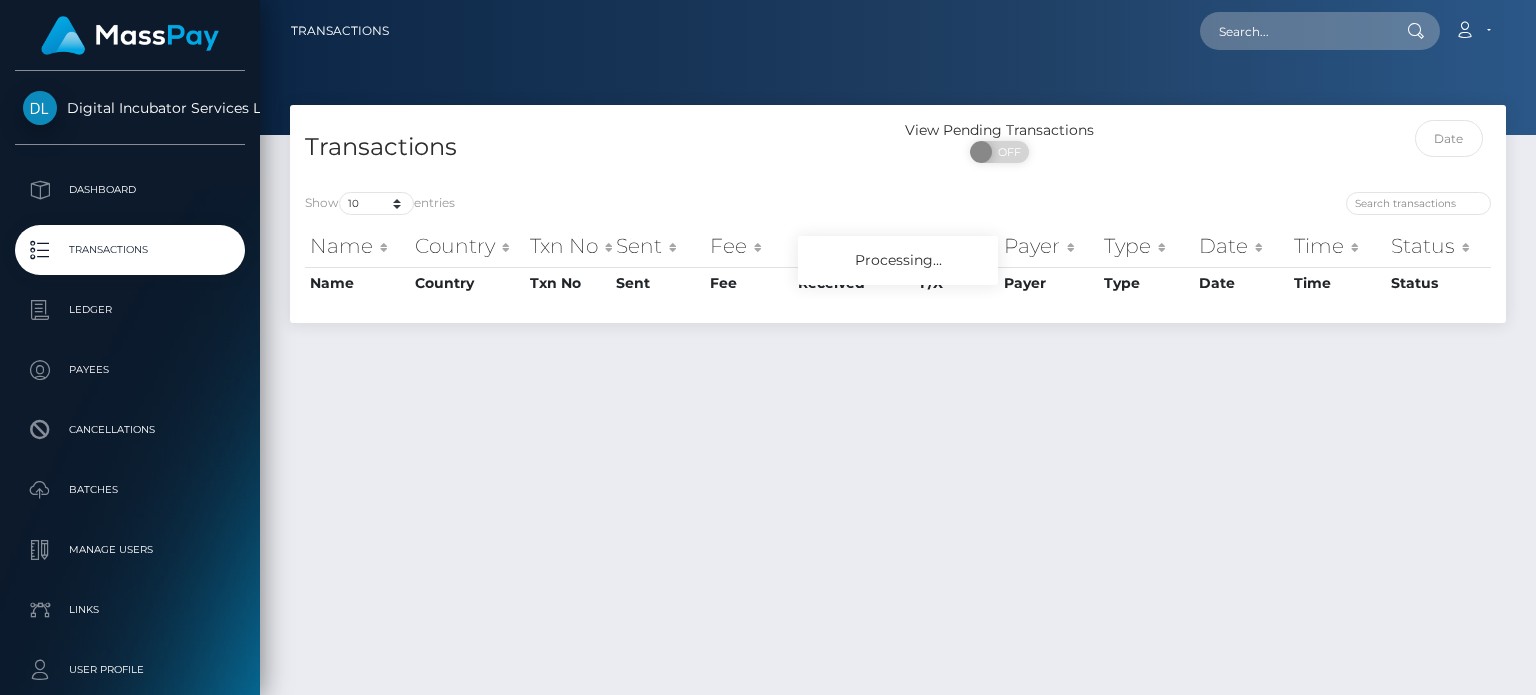scroll, scrollTop: 0, scrollLeft: 0, axis: both 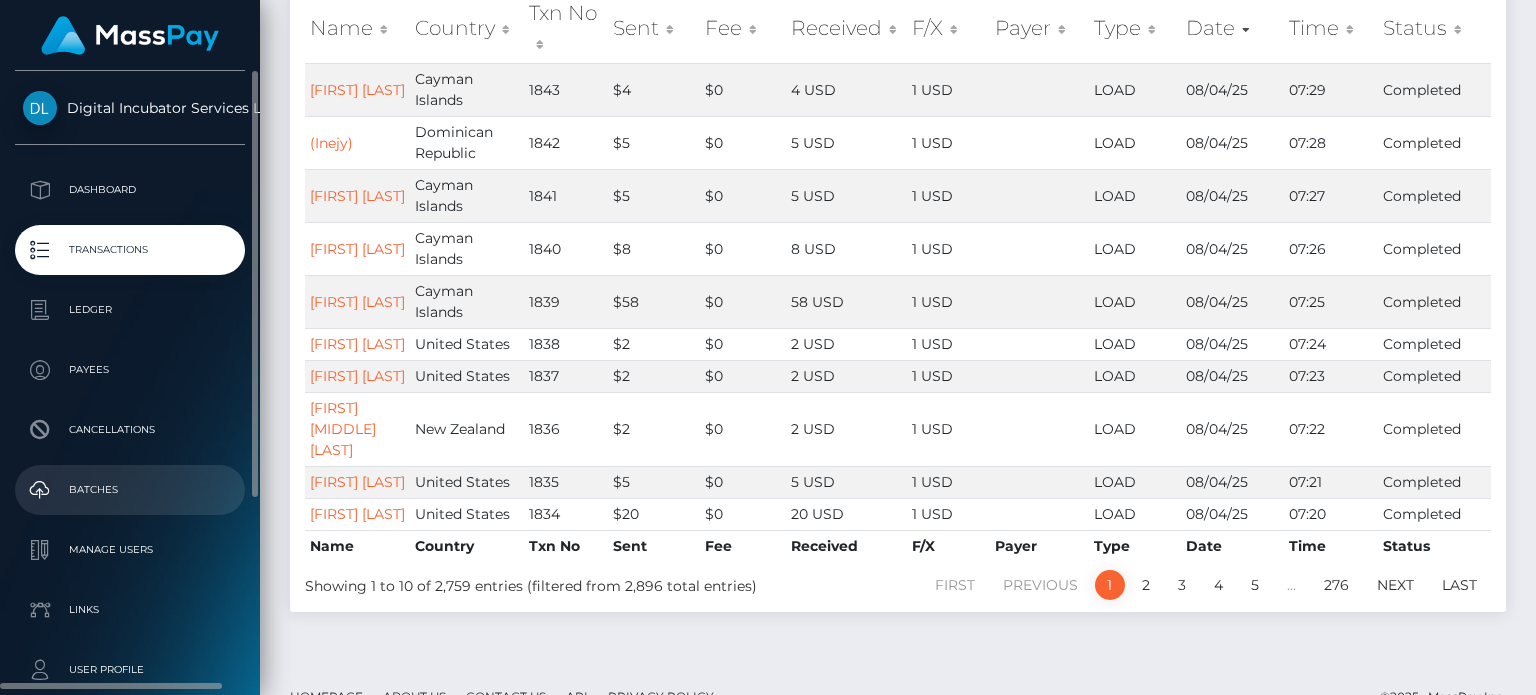 click on "Batches" at bounding box center (130, 490) 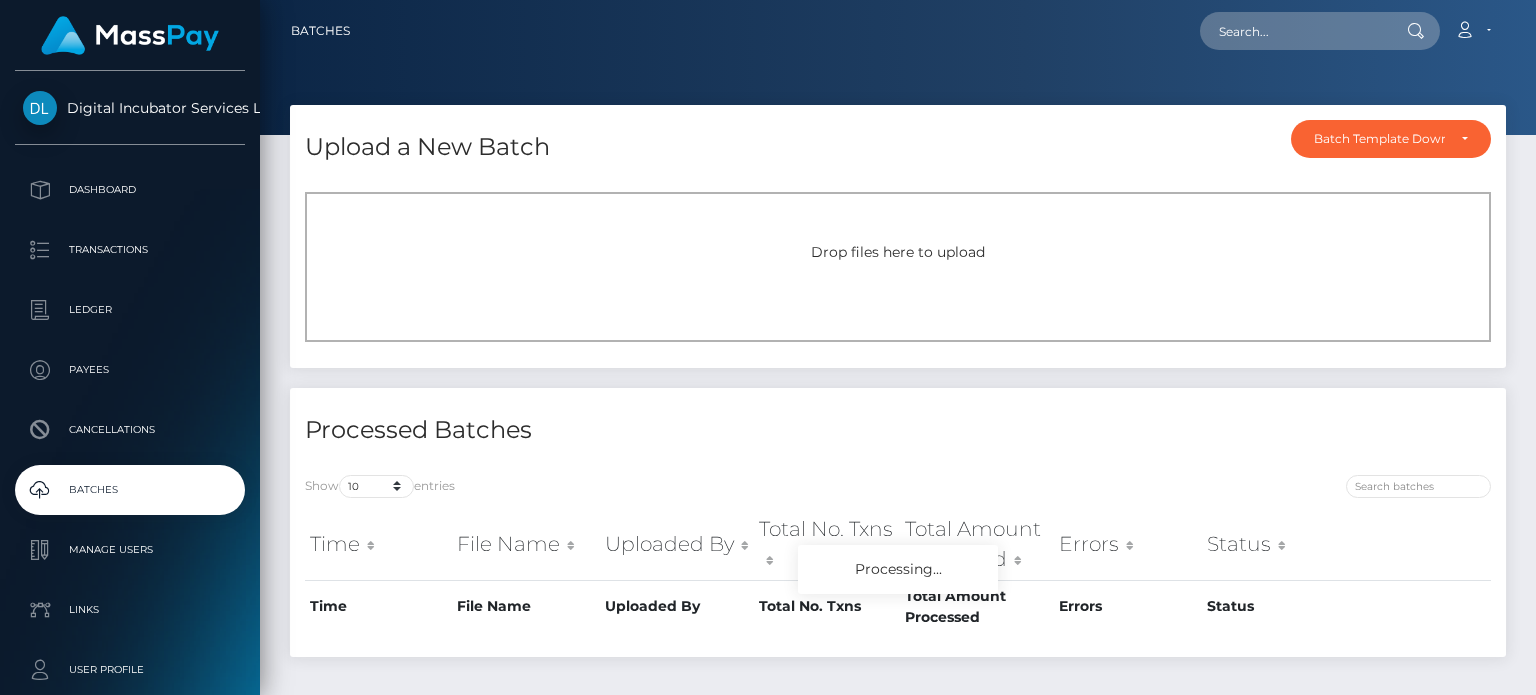 scroll, scrollTop: 0, scrollLeft: 0, axis: both 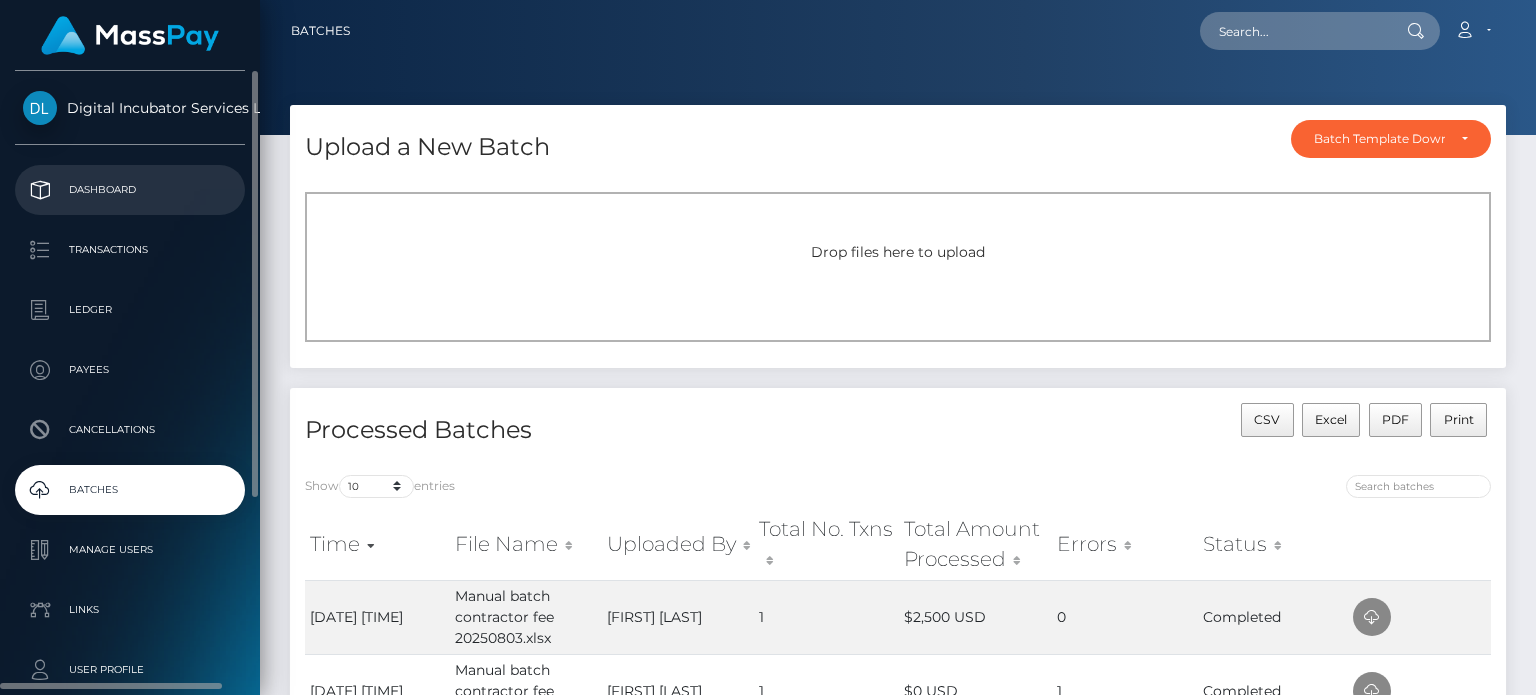 click on "Dashboard" at bounding box center (130, 190) 